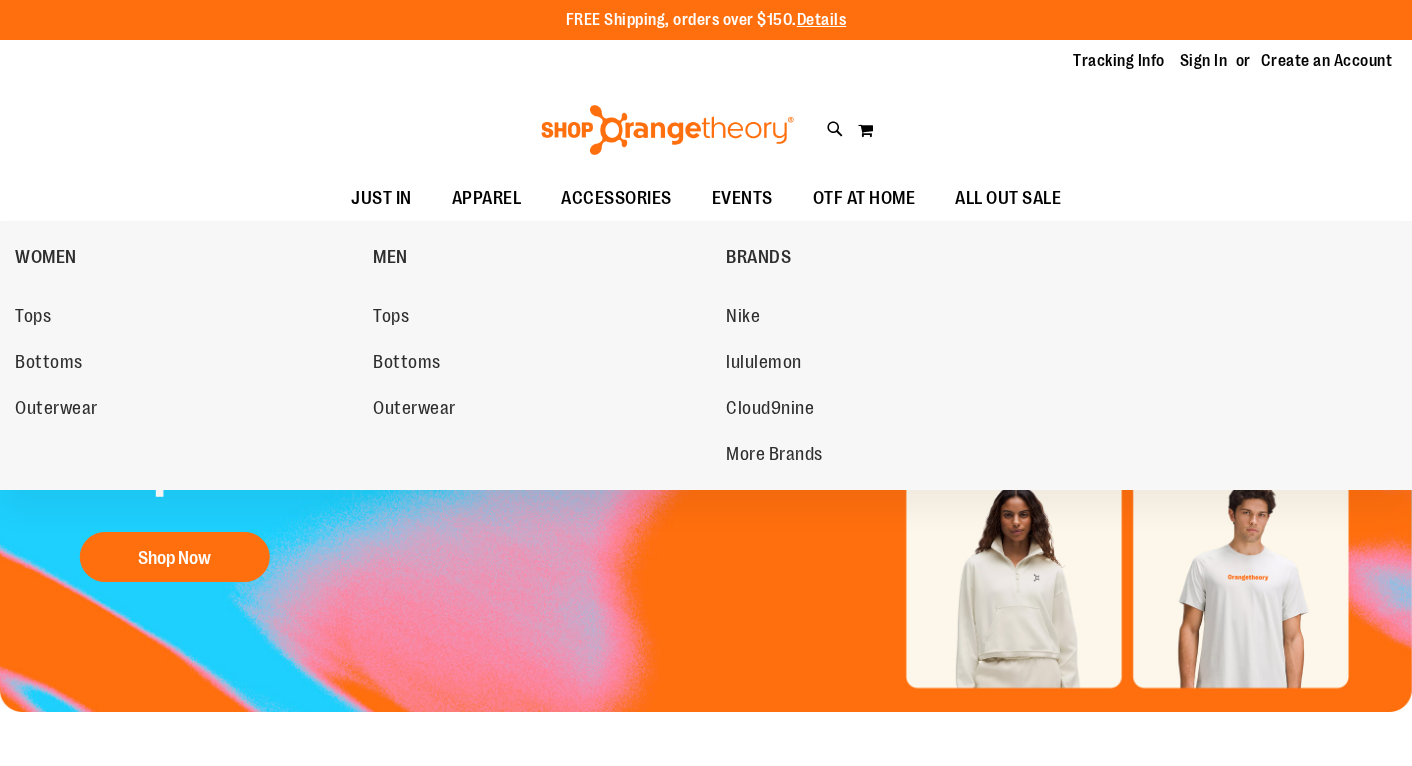 scroll, scrollTop: 0, scrollLeft: 0, axis: both 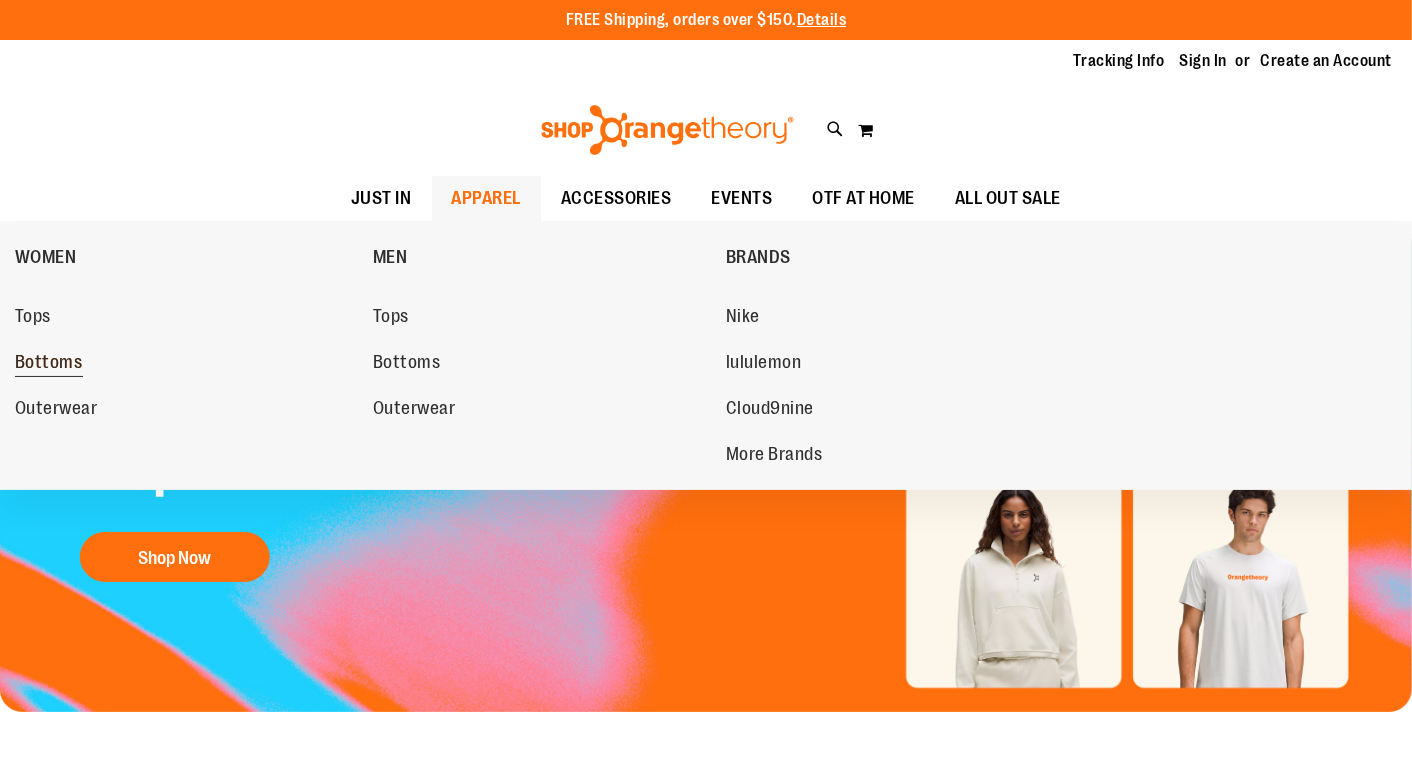 type on "**********" 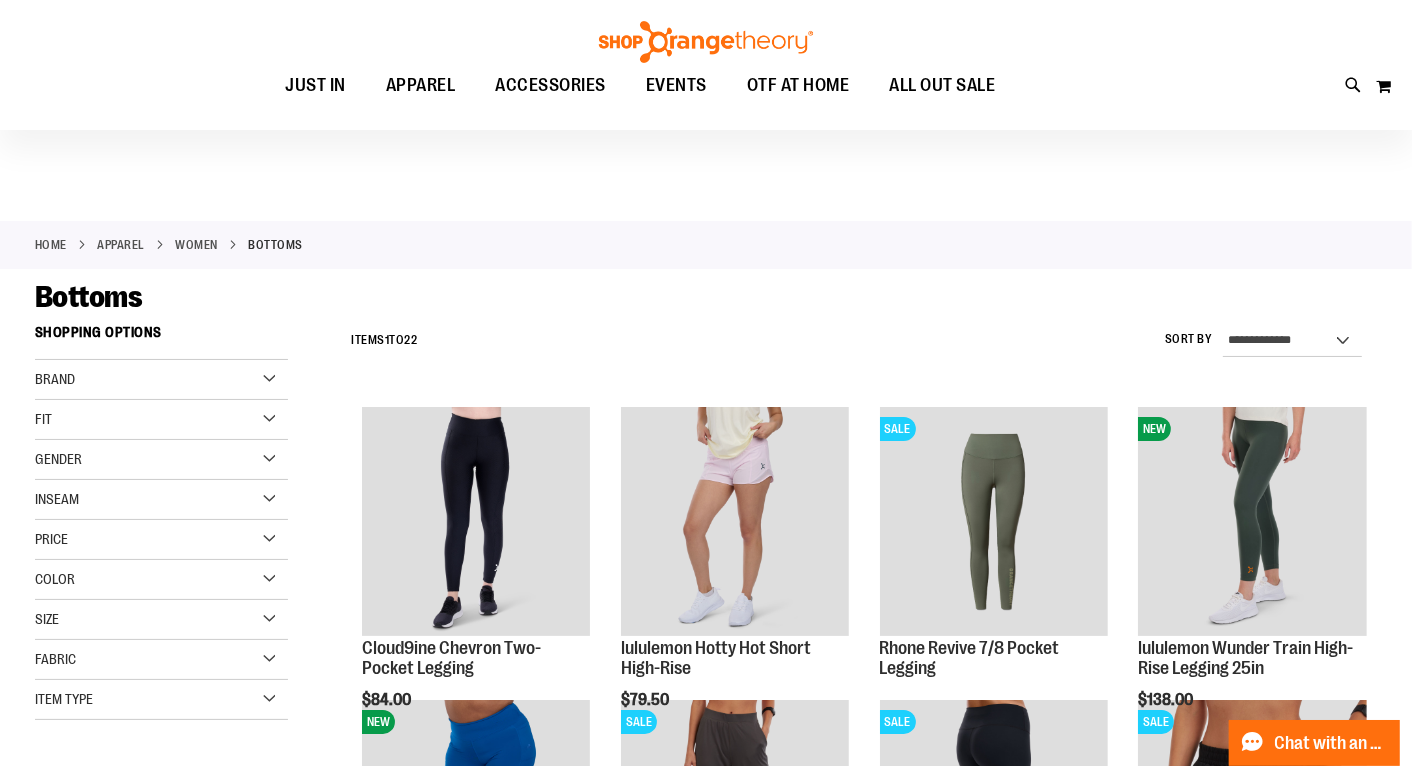 scroll, scrollTop: 31, scrollLeft: 0, axis: vertical 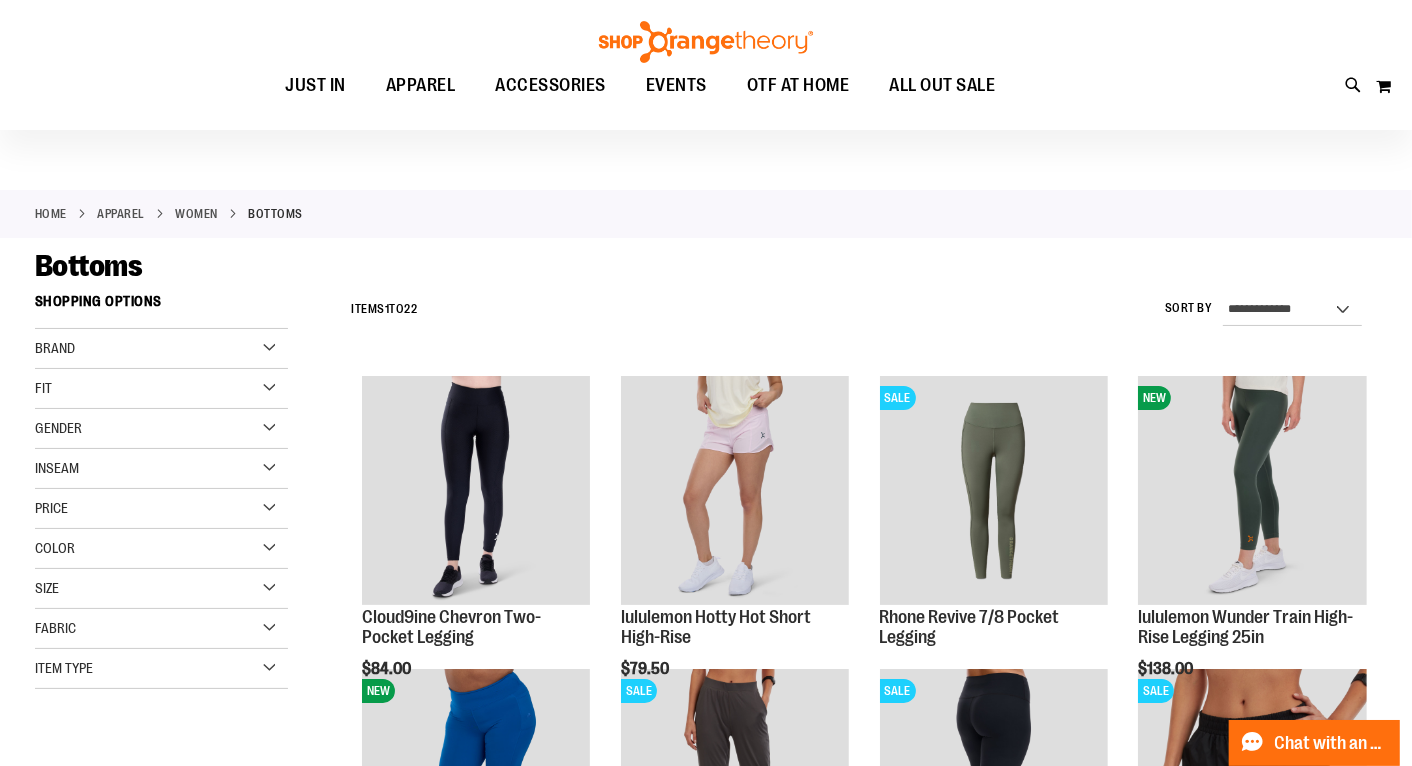 type on "**********" 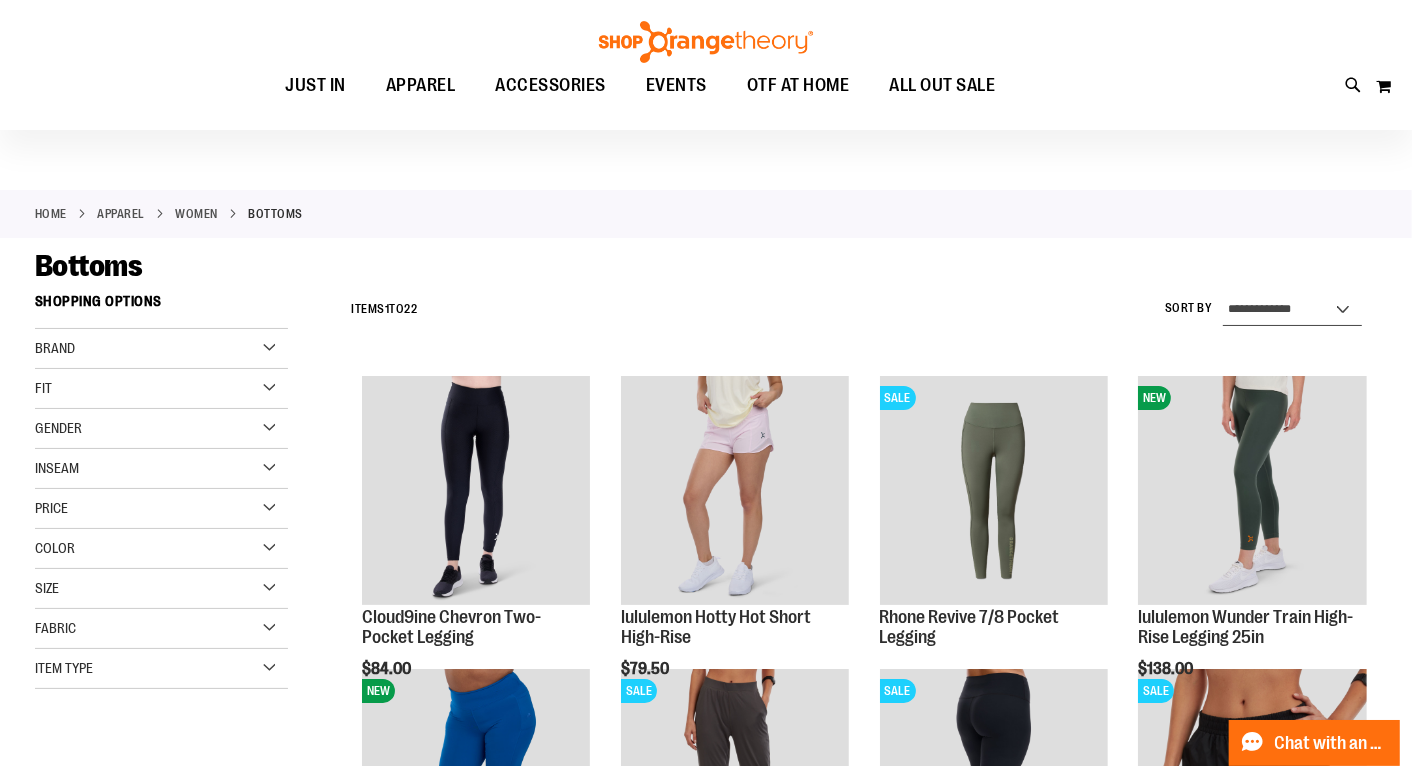 click on "**********" at bounding box center [1292, 310] 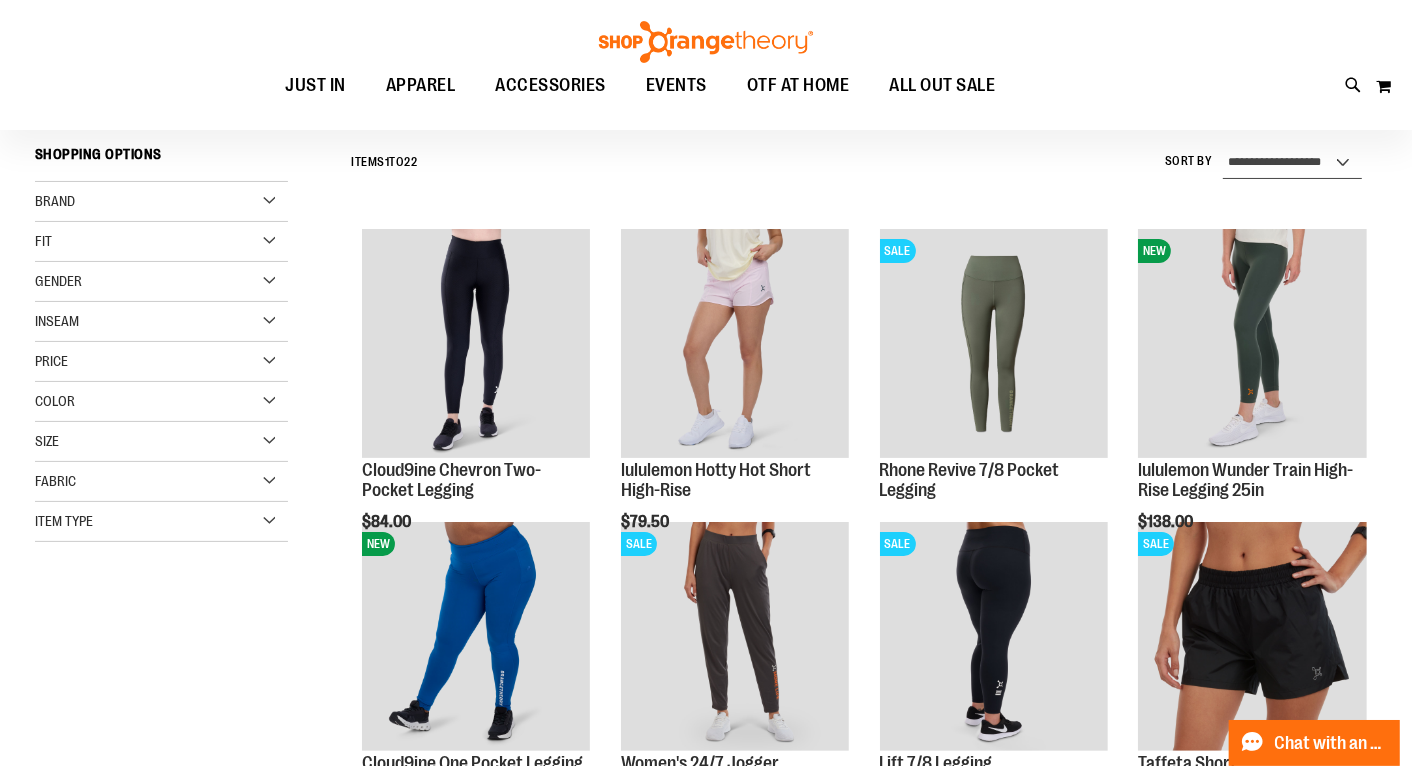 scroll, scrollTop: 186, scrollLeft: 0, axis: vertical 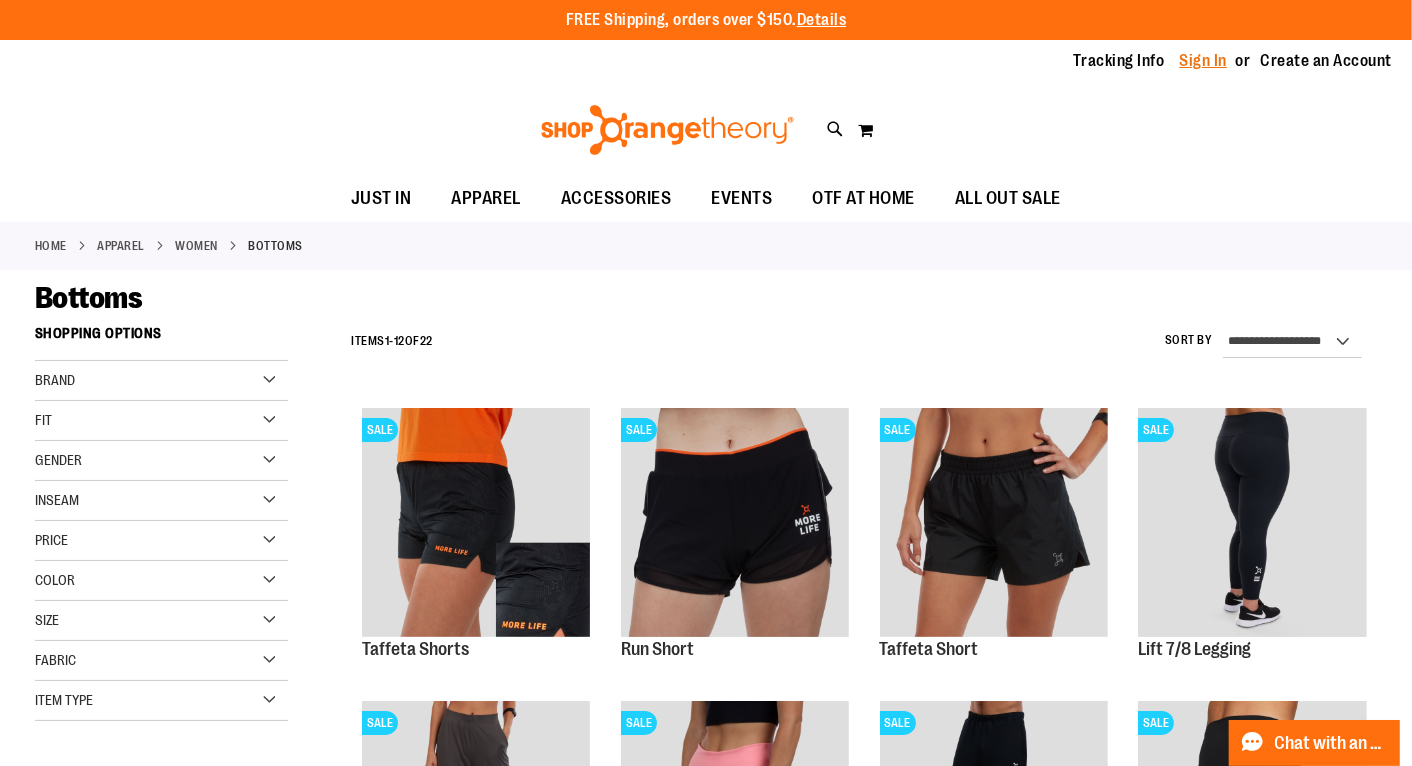 click on "Sign In" at bounding box center [1204, 61] 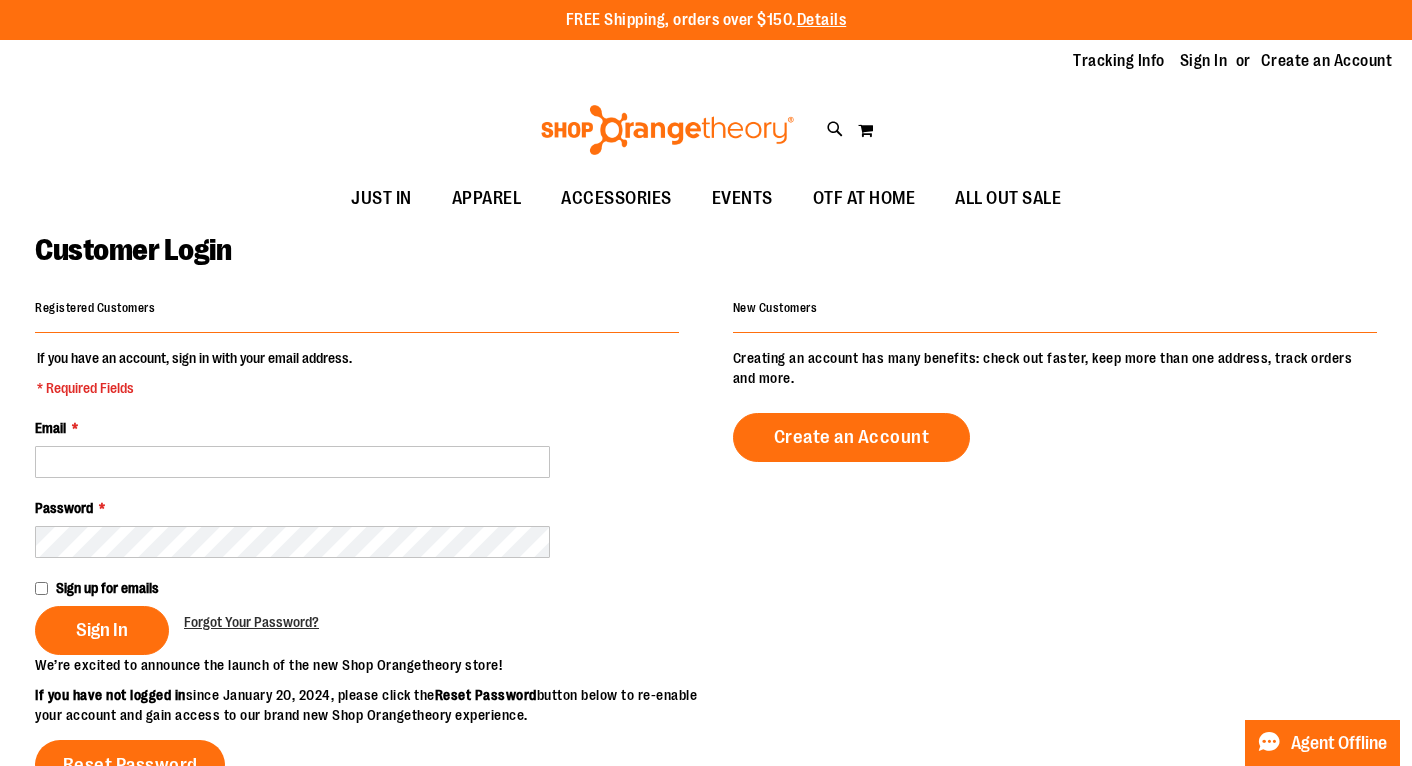 scroll, scrollTop: 0, scrollLeft: 0, axis: both 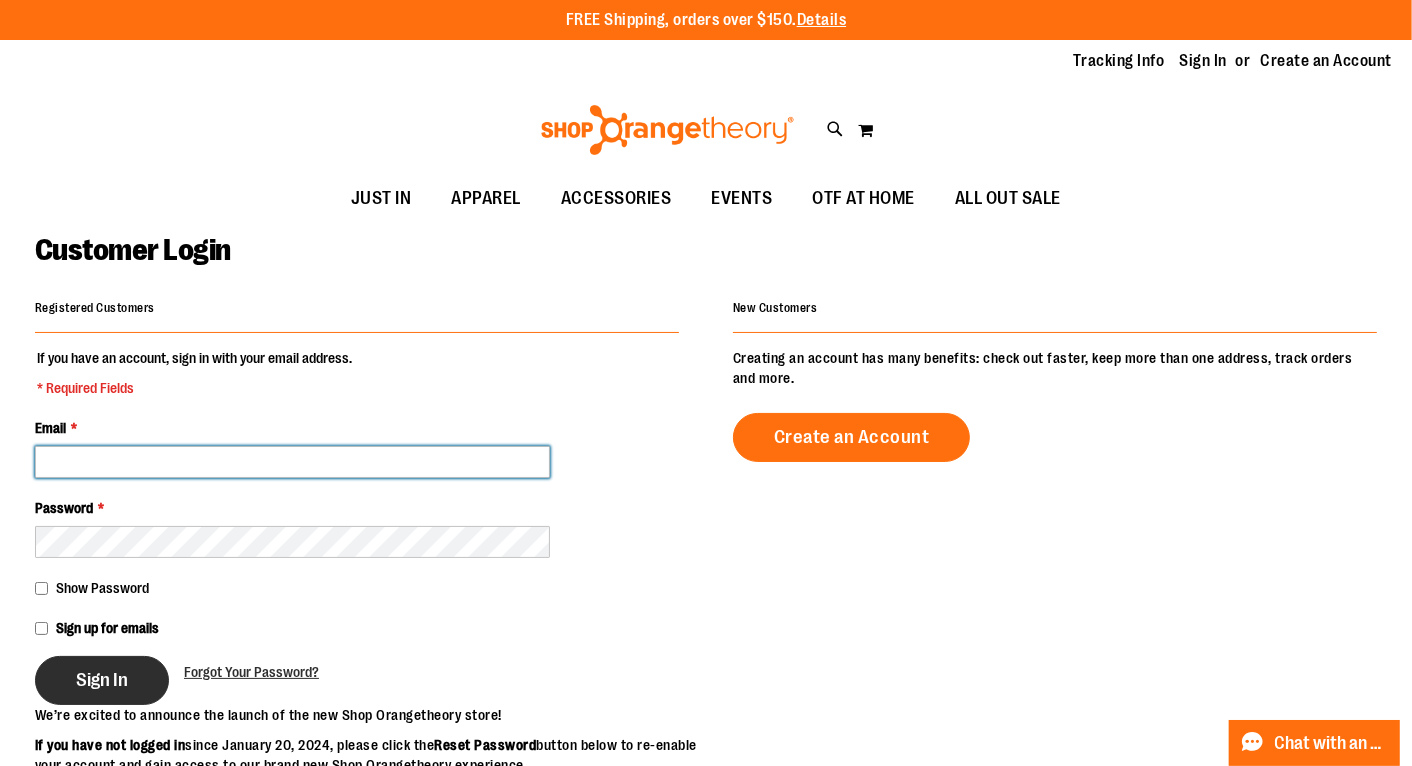 type on "**********" 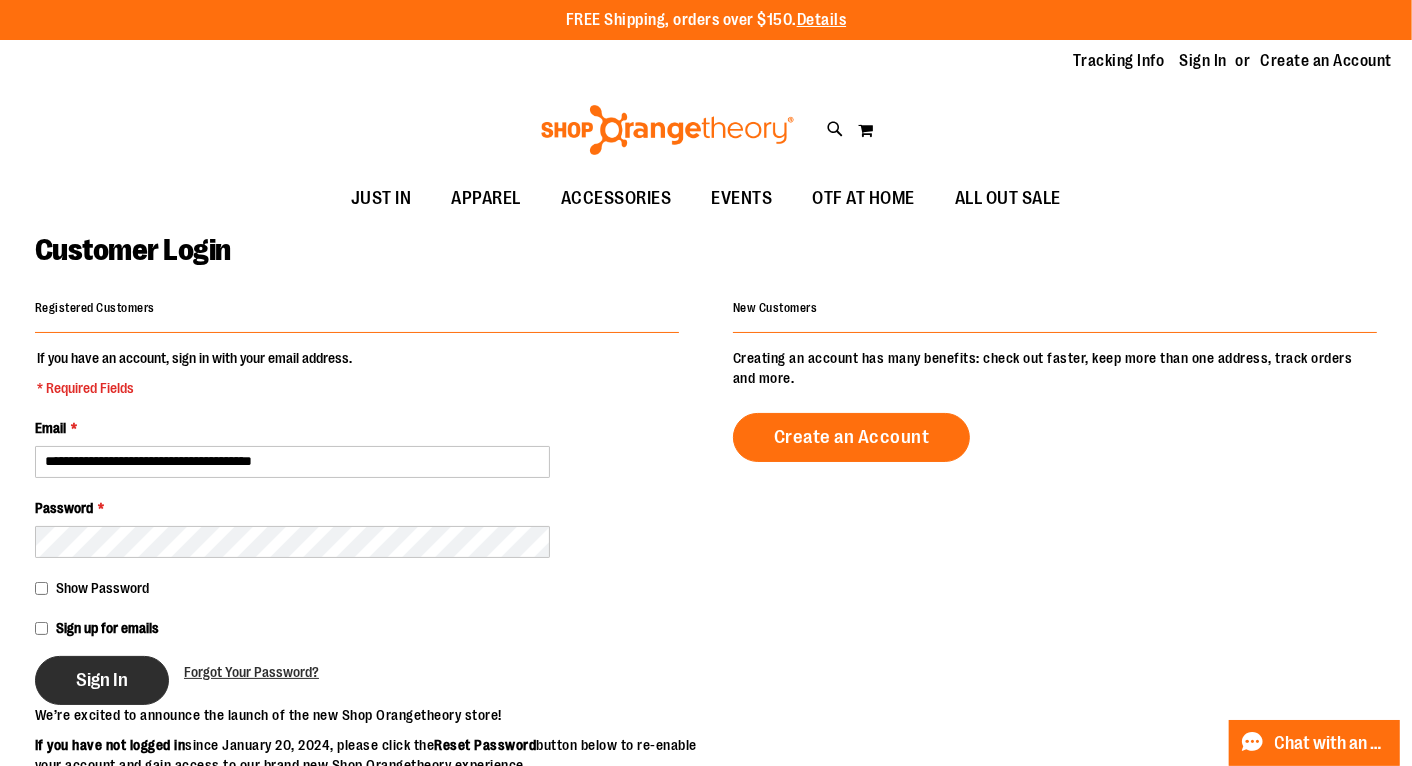 type on "**********" 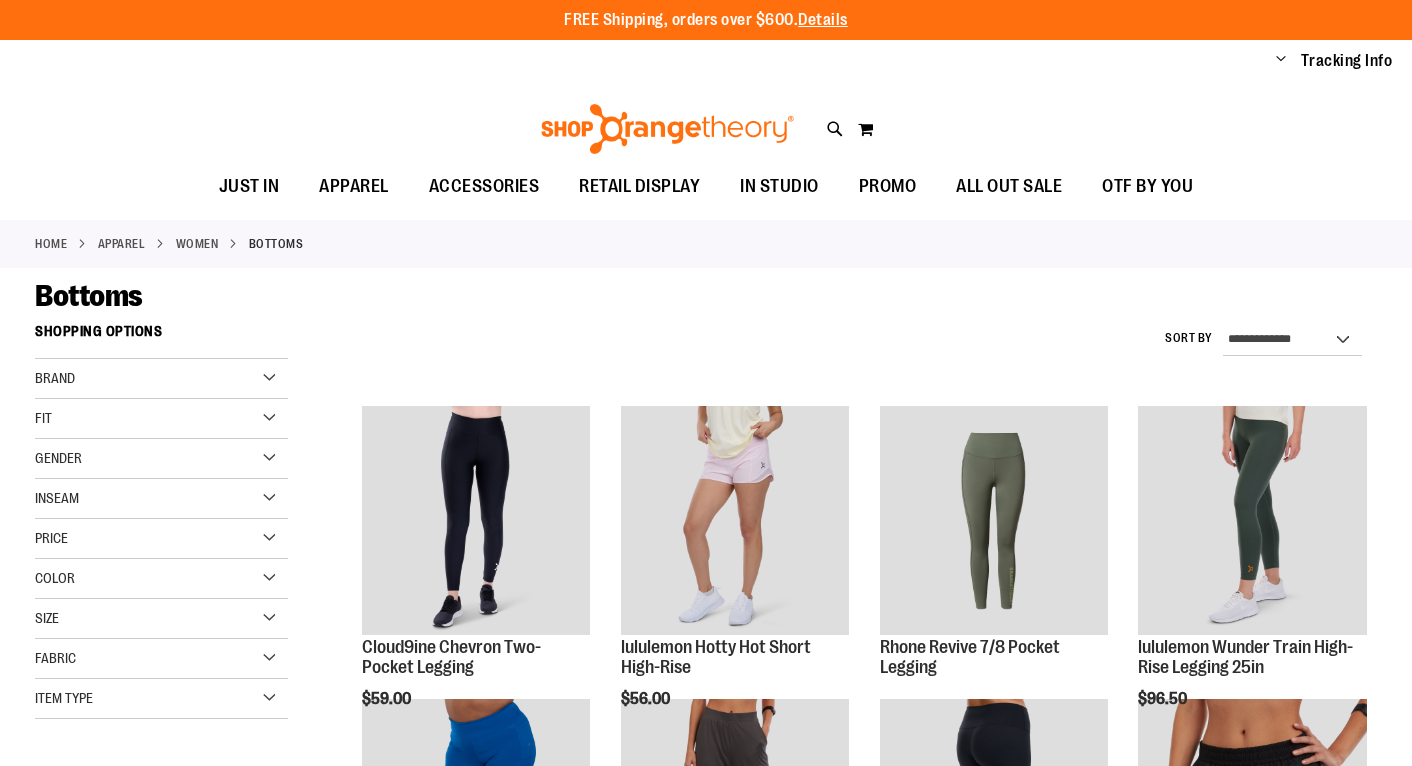 scroll, scrollTop: 0, scrollLeft: 0, axis: both 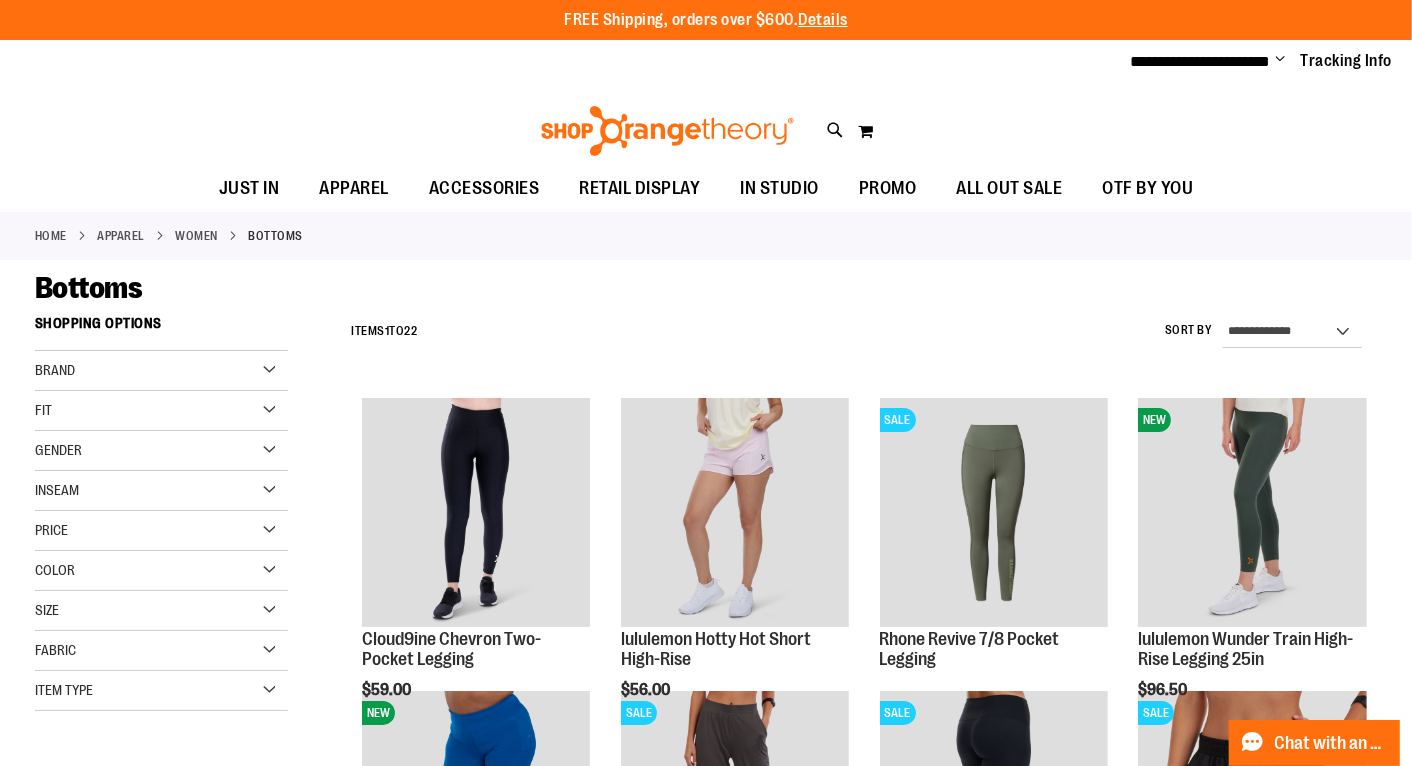 type on "**********" 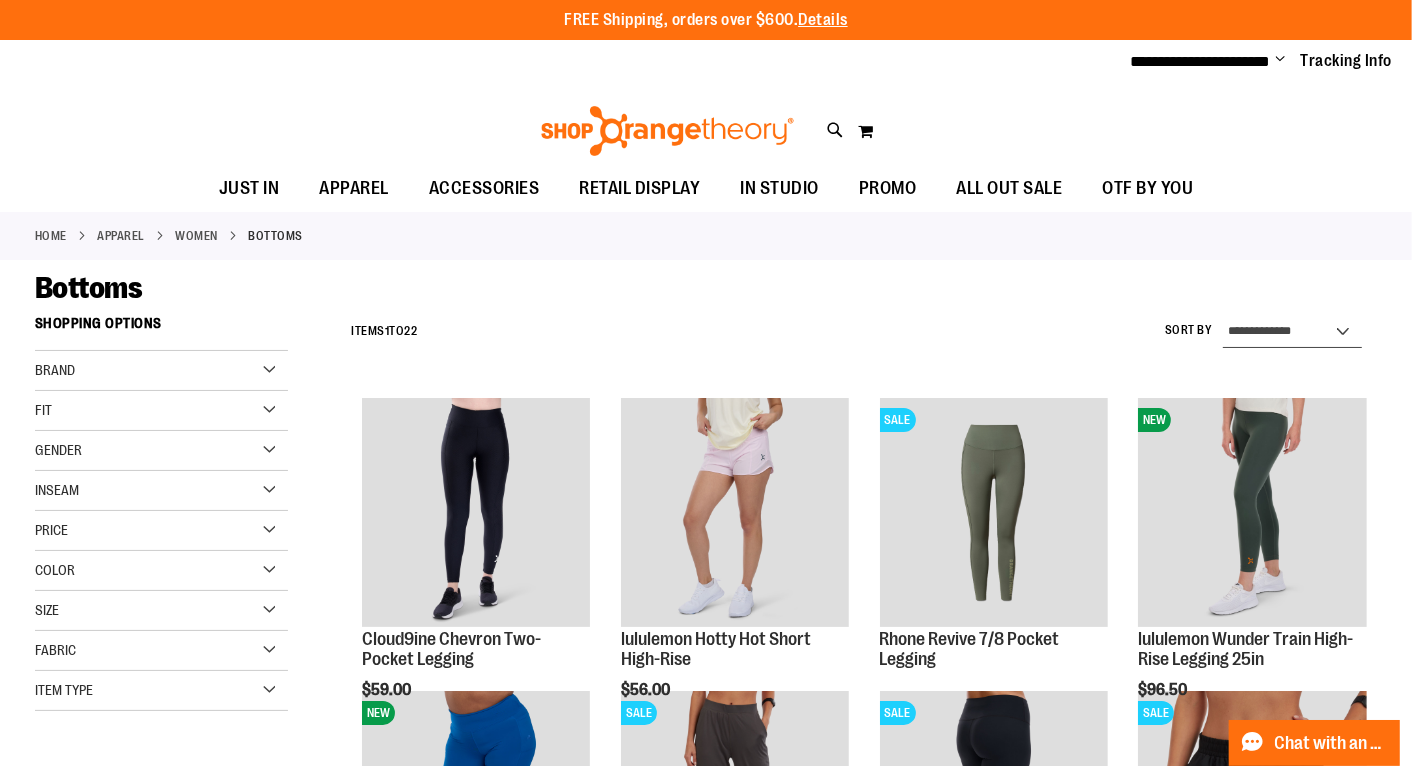 click on "**********" at bounding box center (1292, 332) 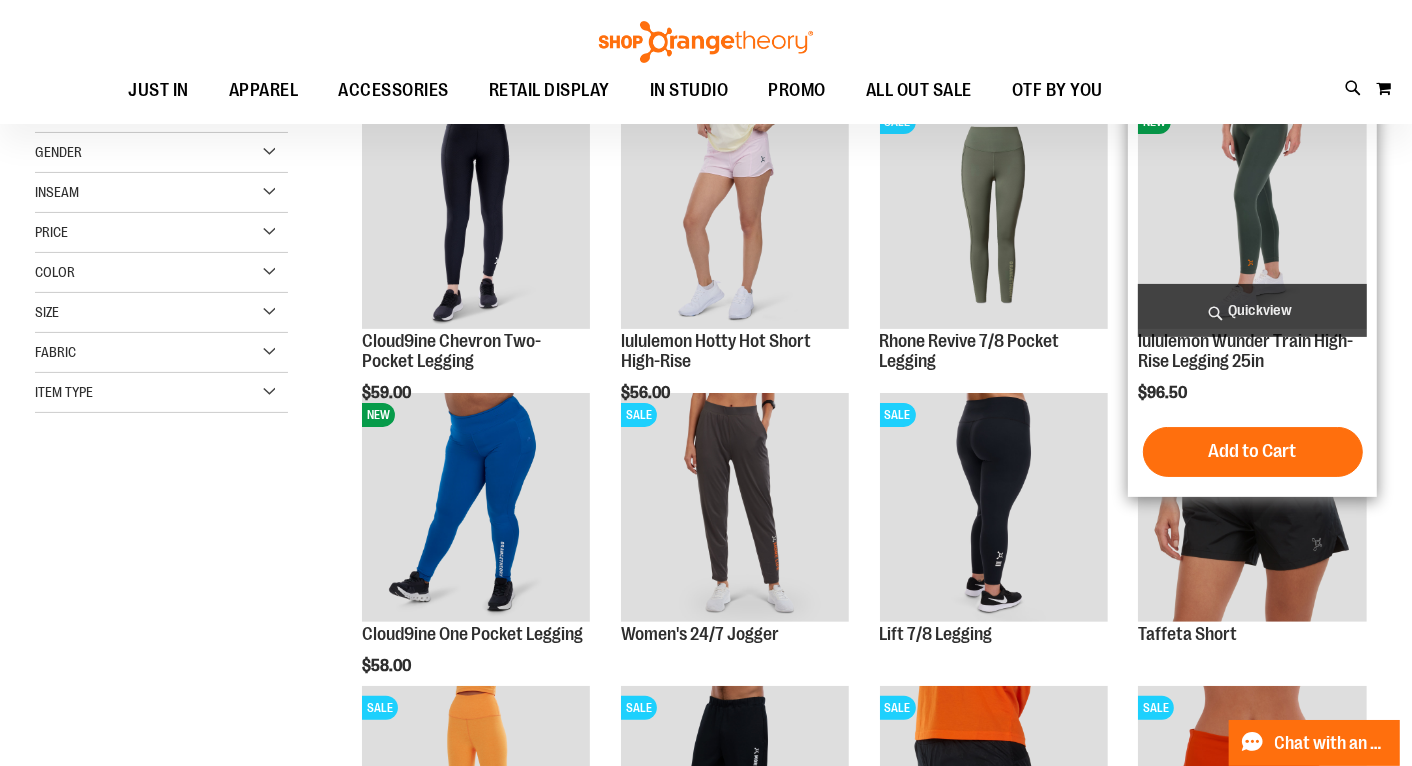 scroll, scrollTop: 303, scrollLeft: 0, axis: vertical 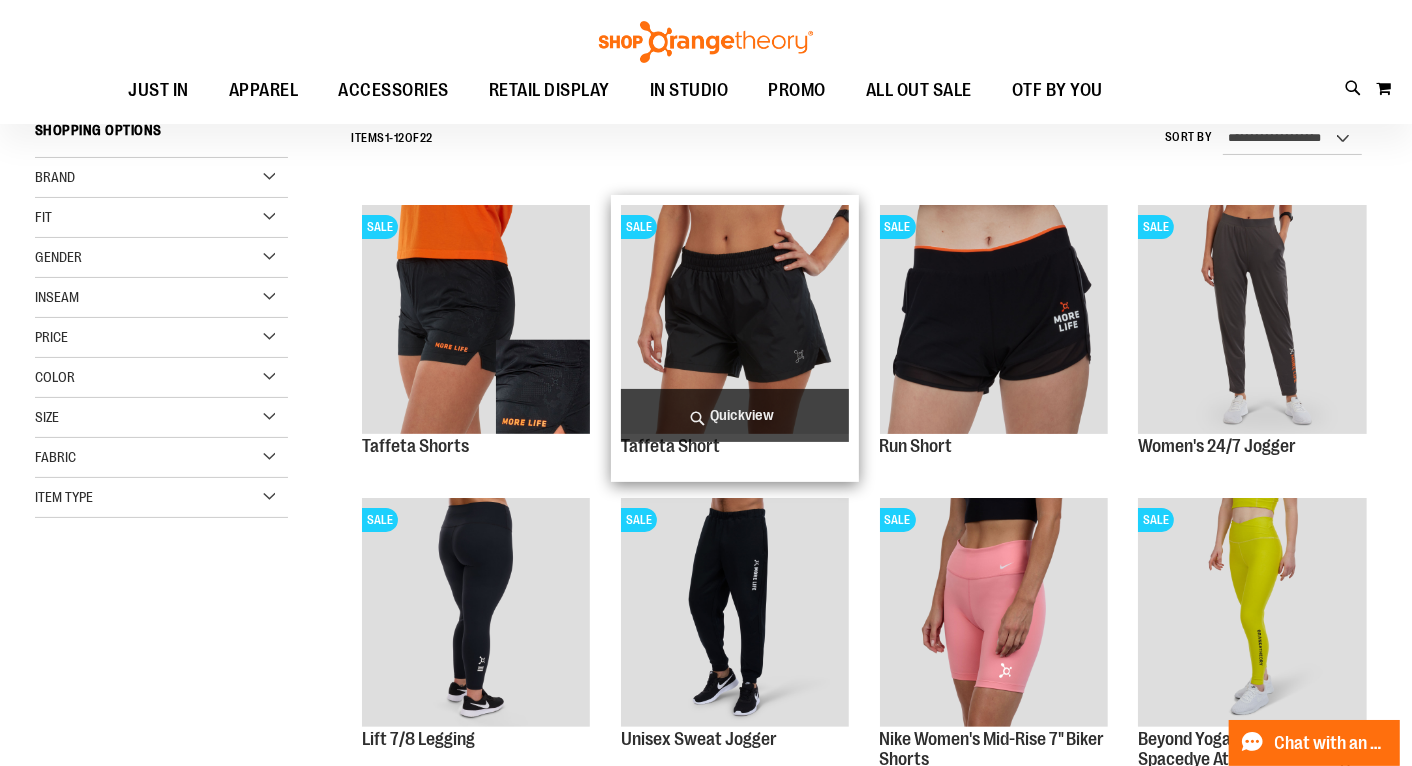 click at bounding box center [735, 319] 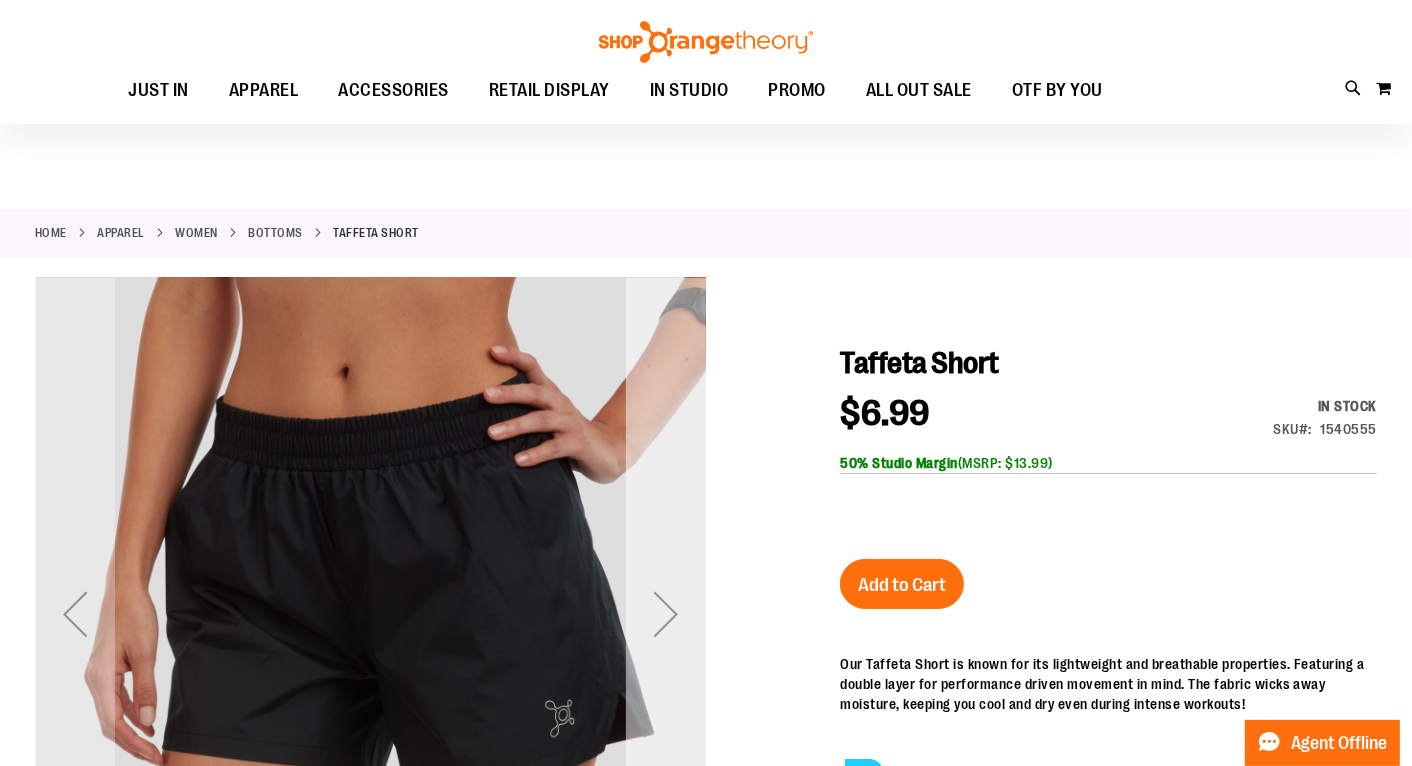 scroll, scrollTop: 96, scrollLeft: 0, axis: vertical 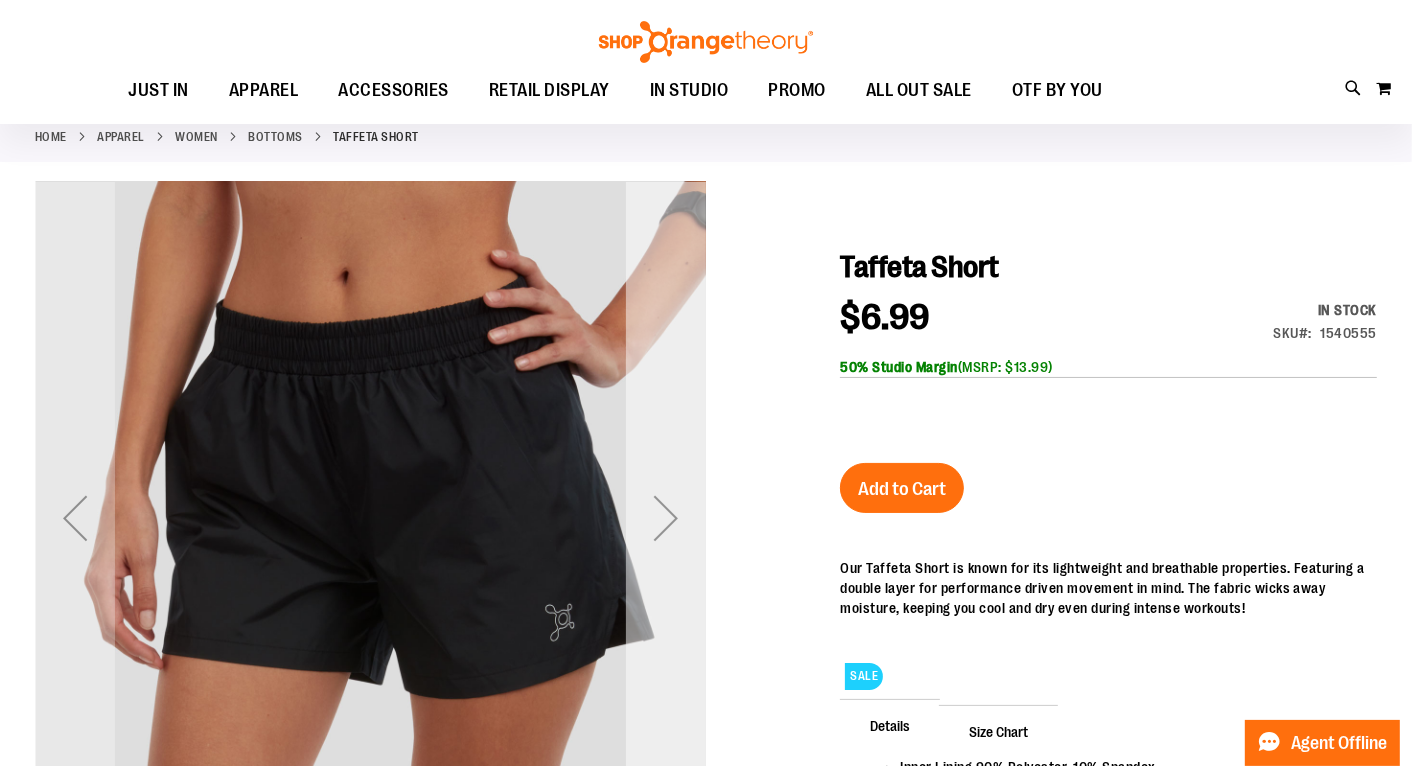 click at bounding box center [666, 518] 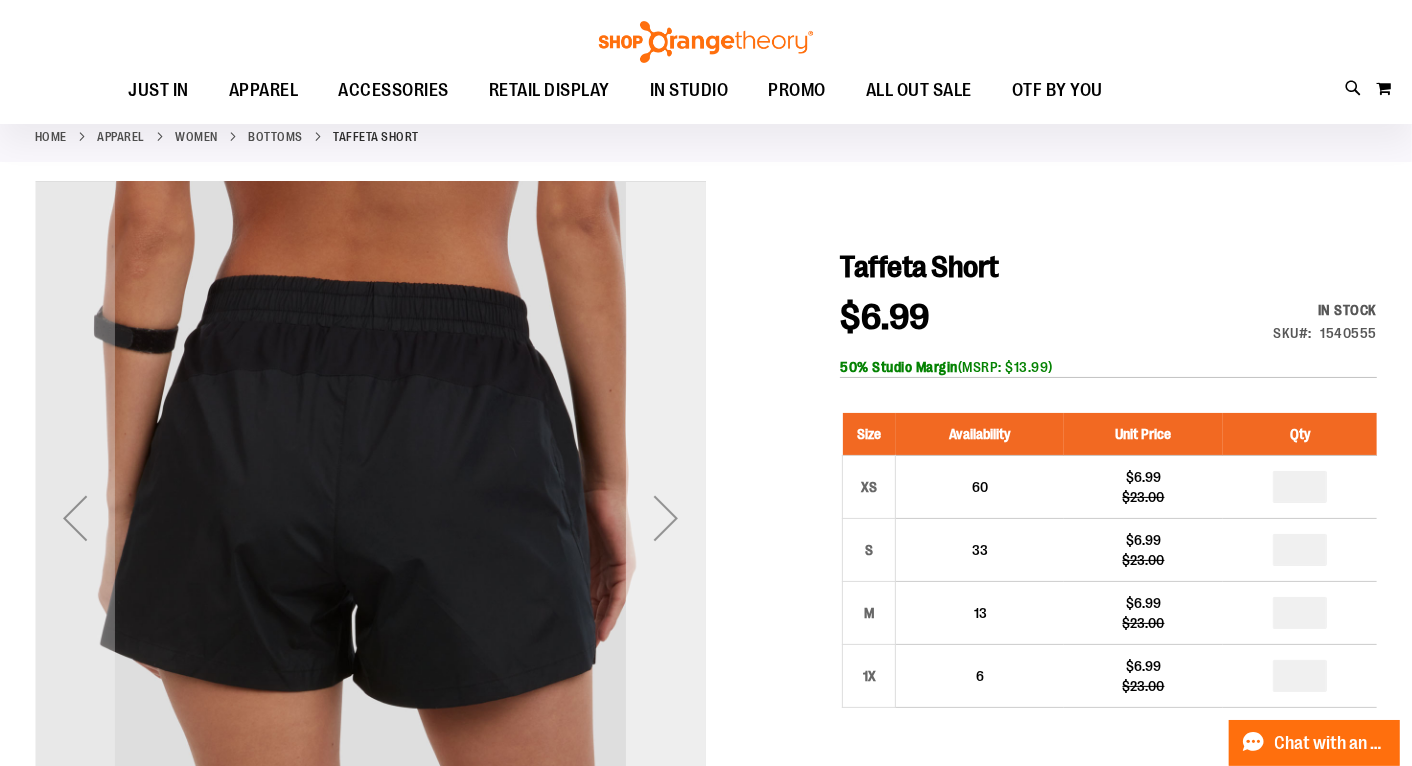 type on "**********" 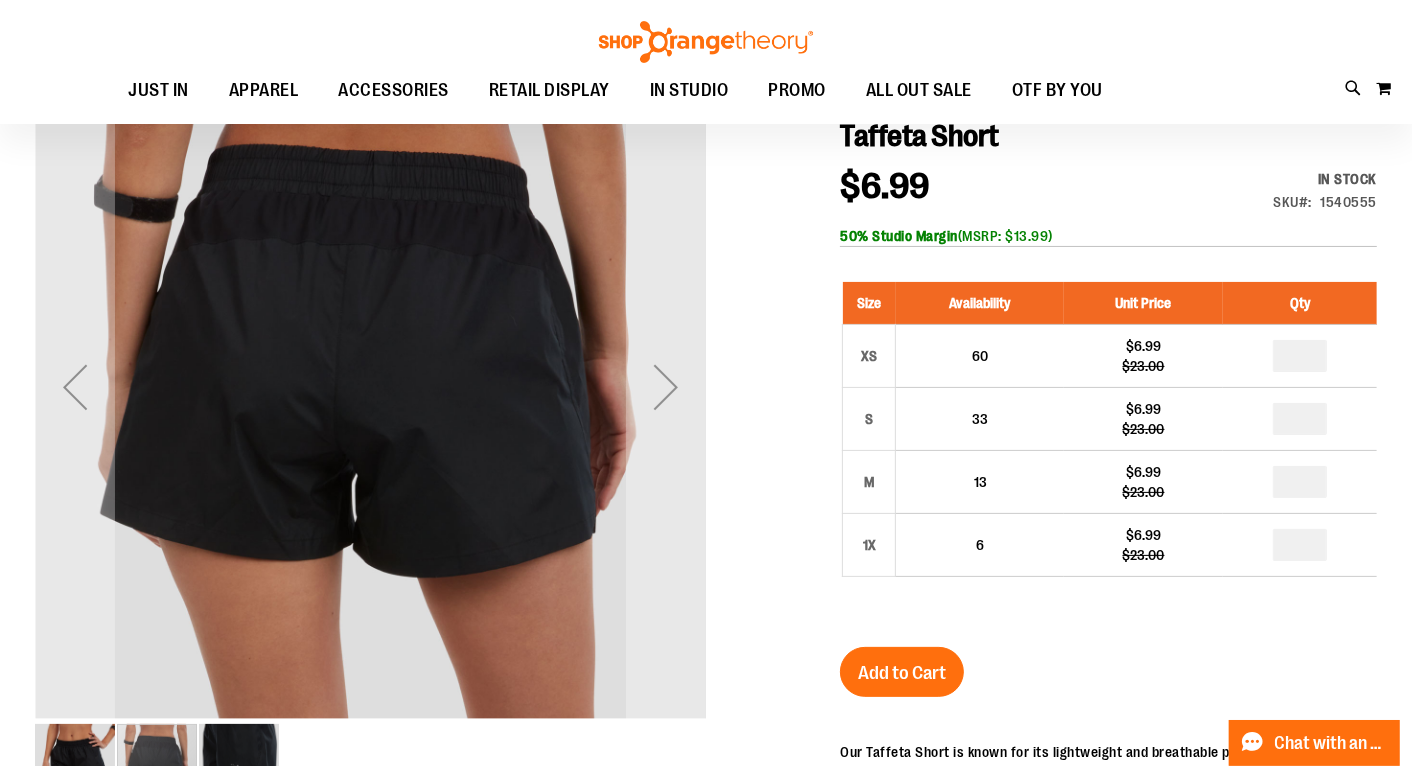 scroll, scrollTop: 231, scrollLeft: 0, axis: vertical 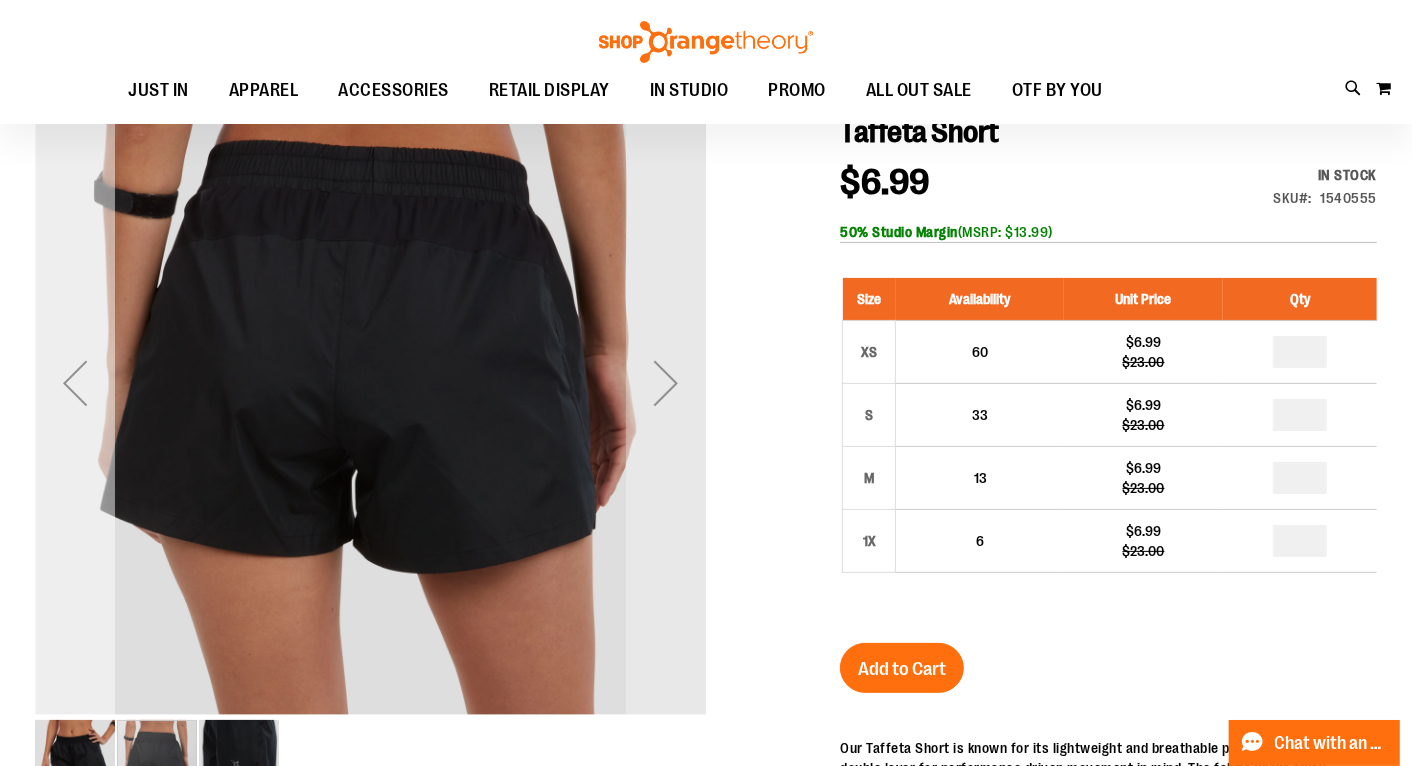 click at bounding box center (75, 383) 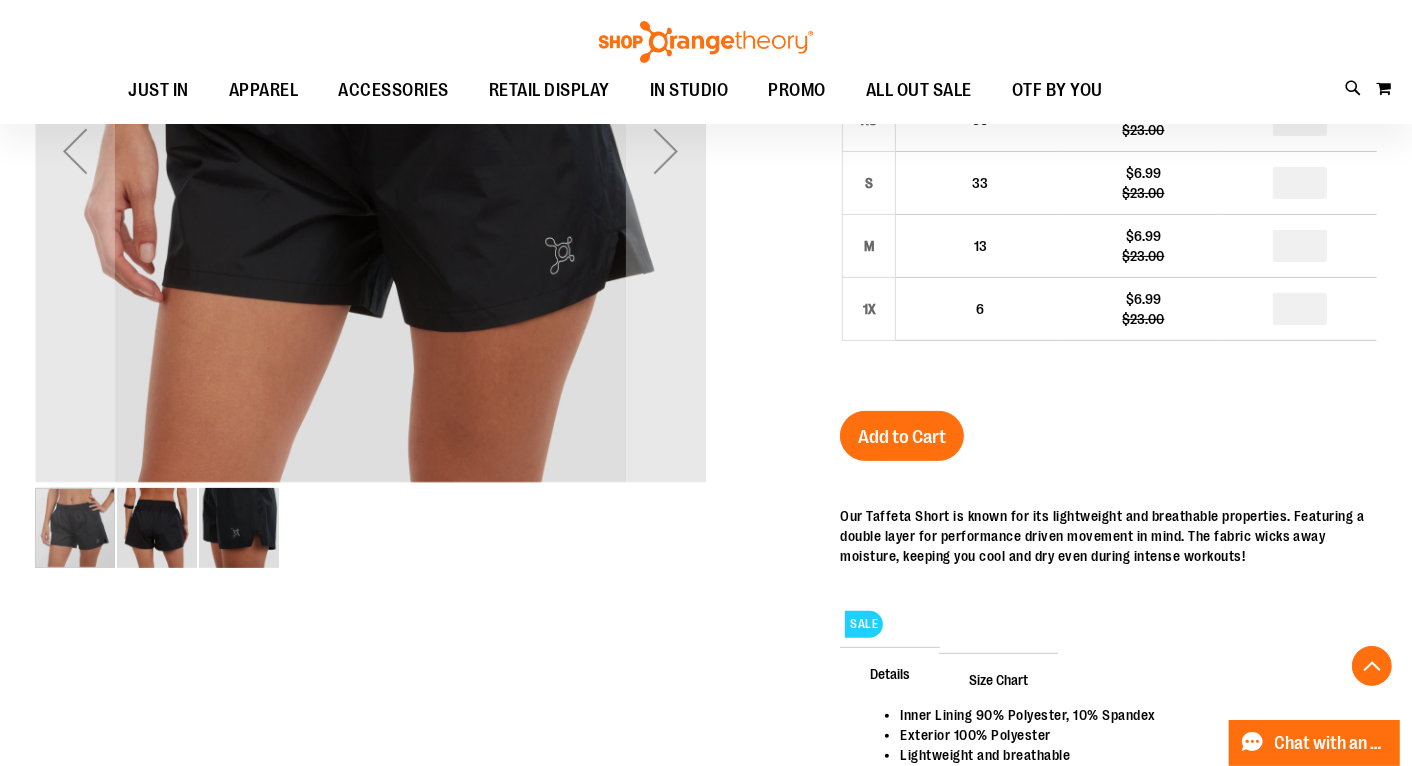 scroll, scrollTop: 0, scrollLeft: 0, axis: both 